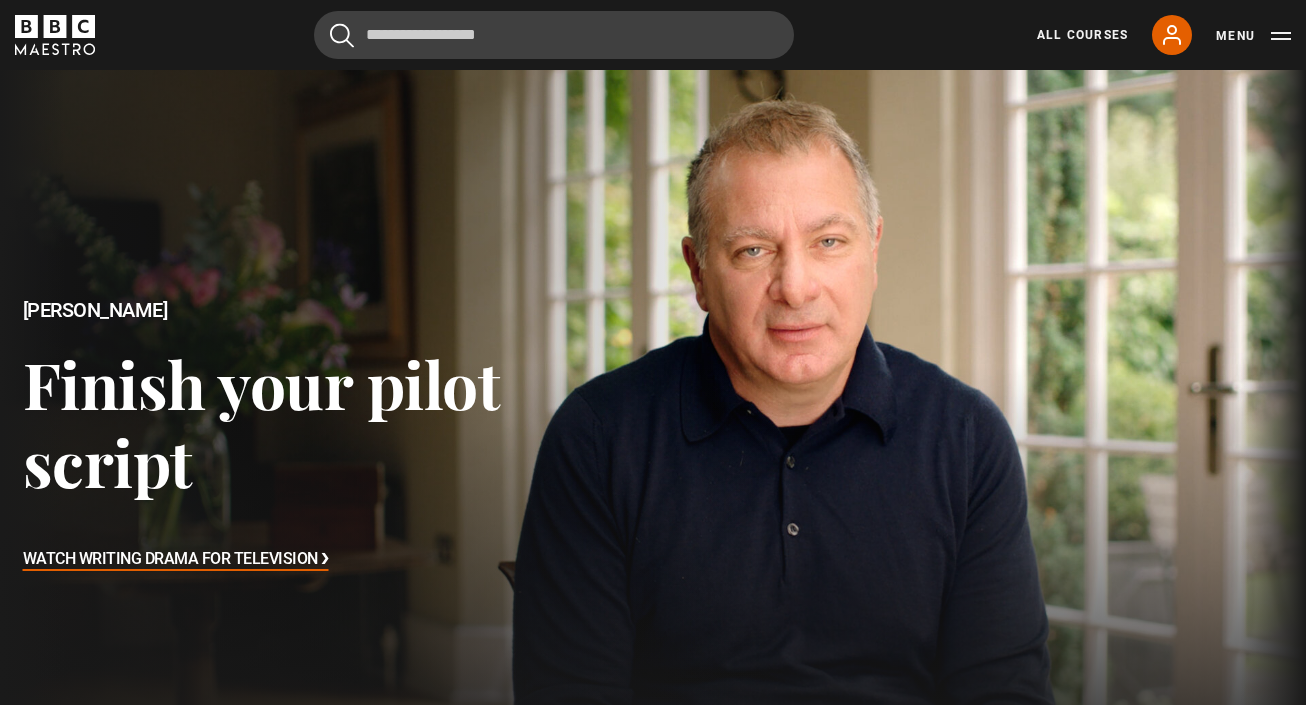 scroll, scrollTop: 641, scrollLeft: 0, axis: vertical 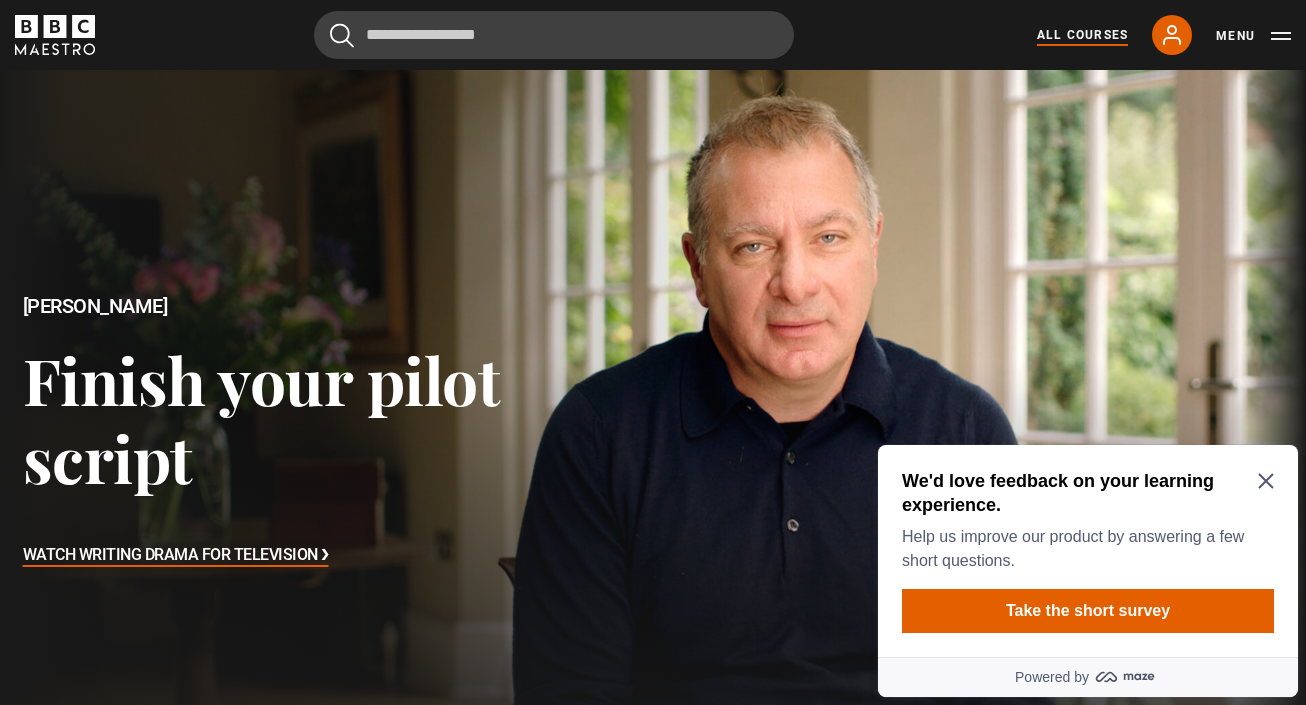 click on "All Courses" at bounding box center [1082, 35] 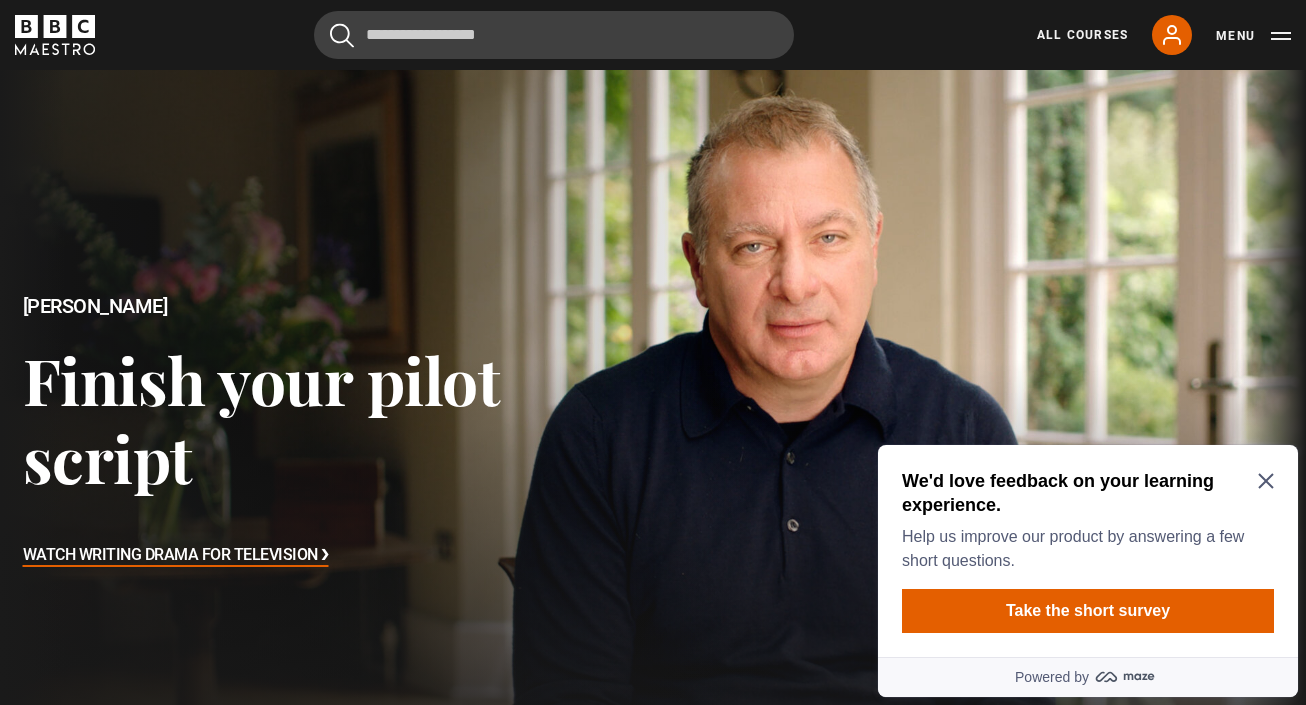 click 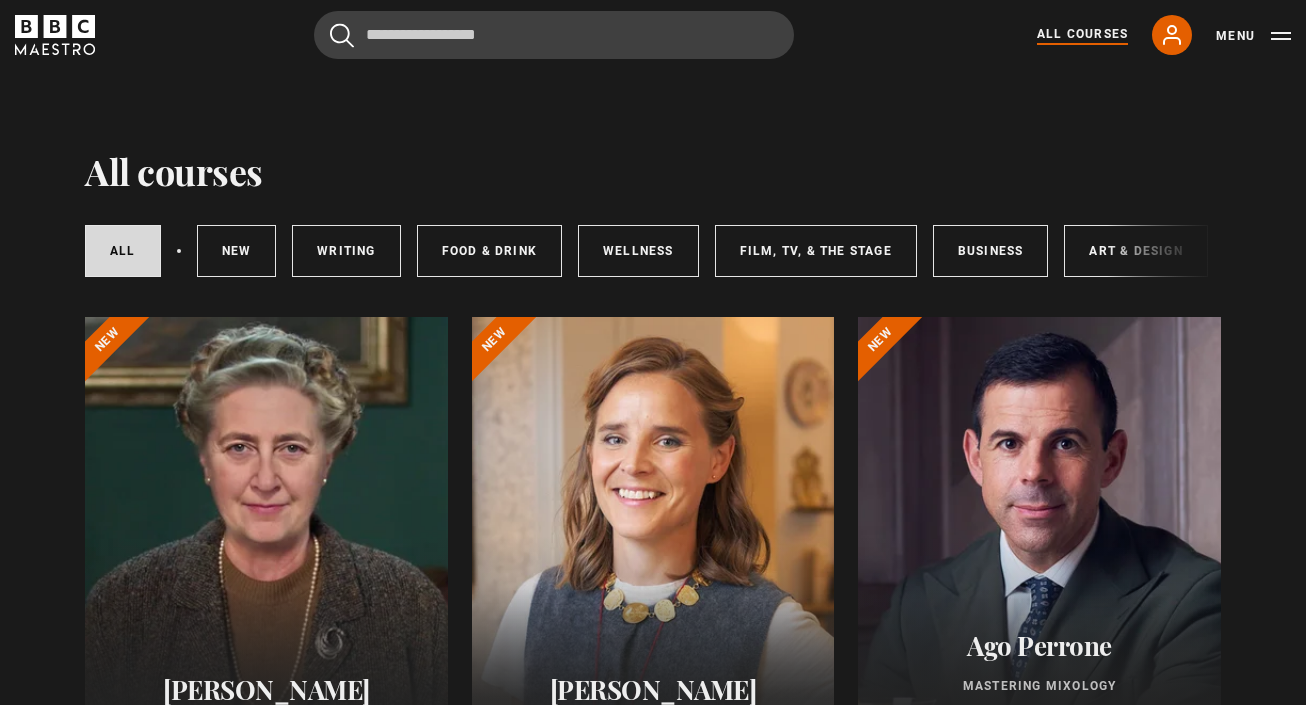 scroll, scrollTop: 0, scrollLeft: 0, axis: both 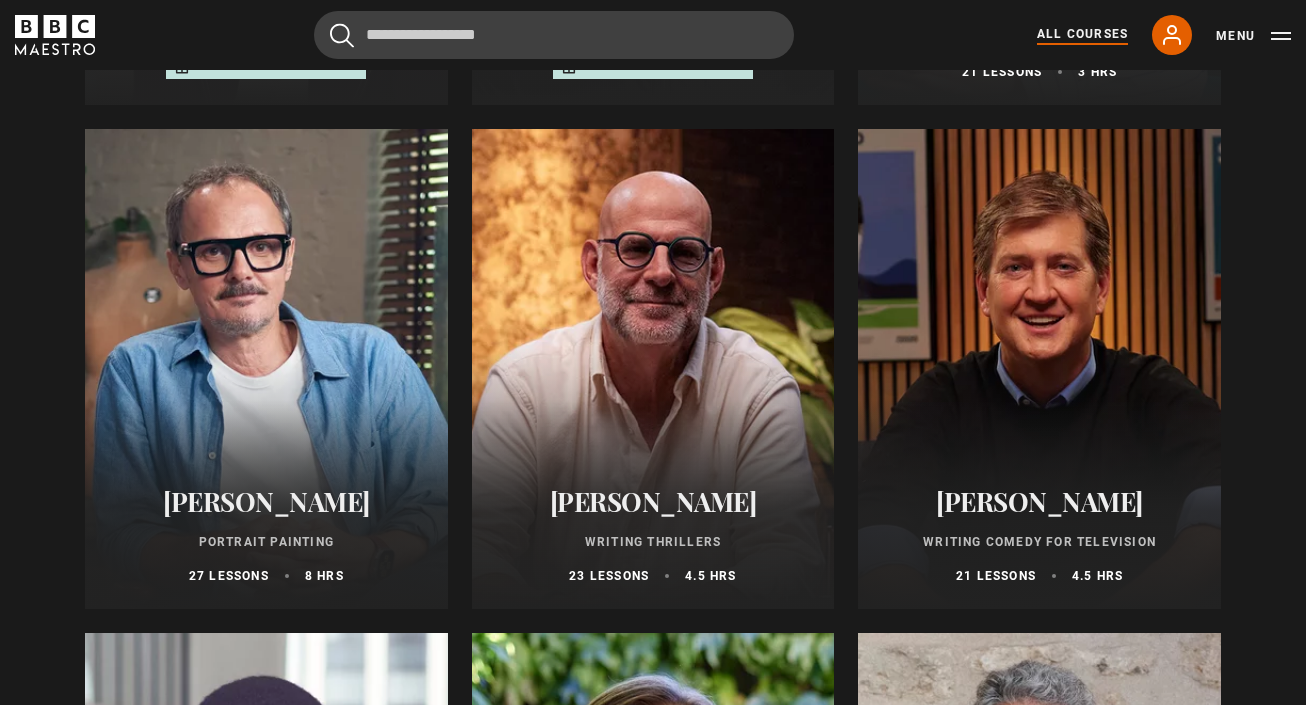 click at bounding box center [1039, 369] 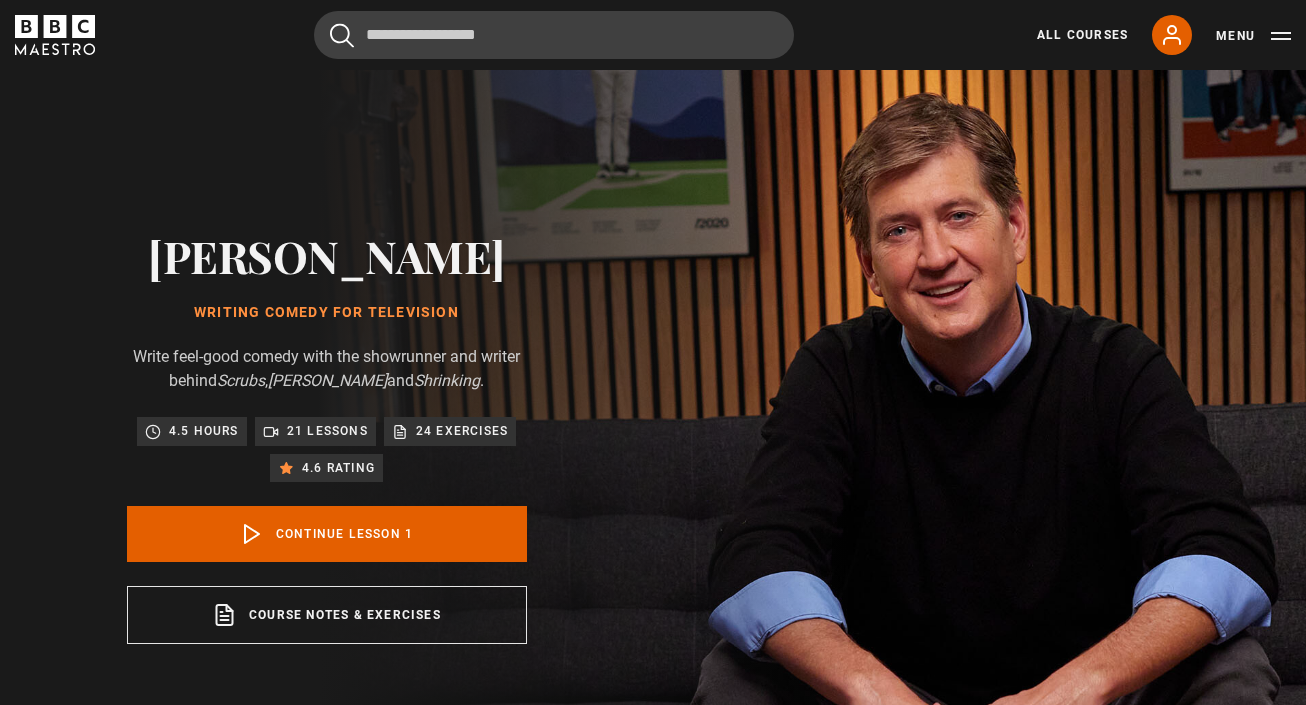 scroll, scrollTop: 804, scrollLeft: 0, axis: vertical 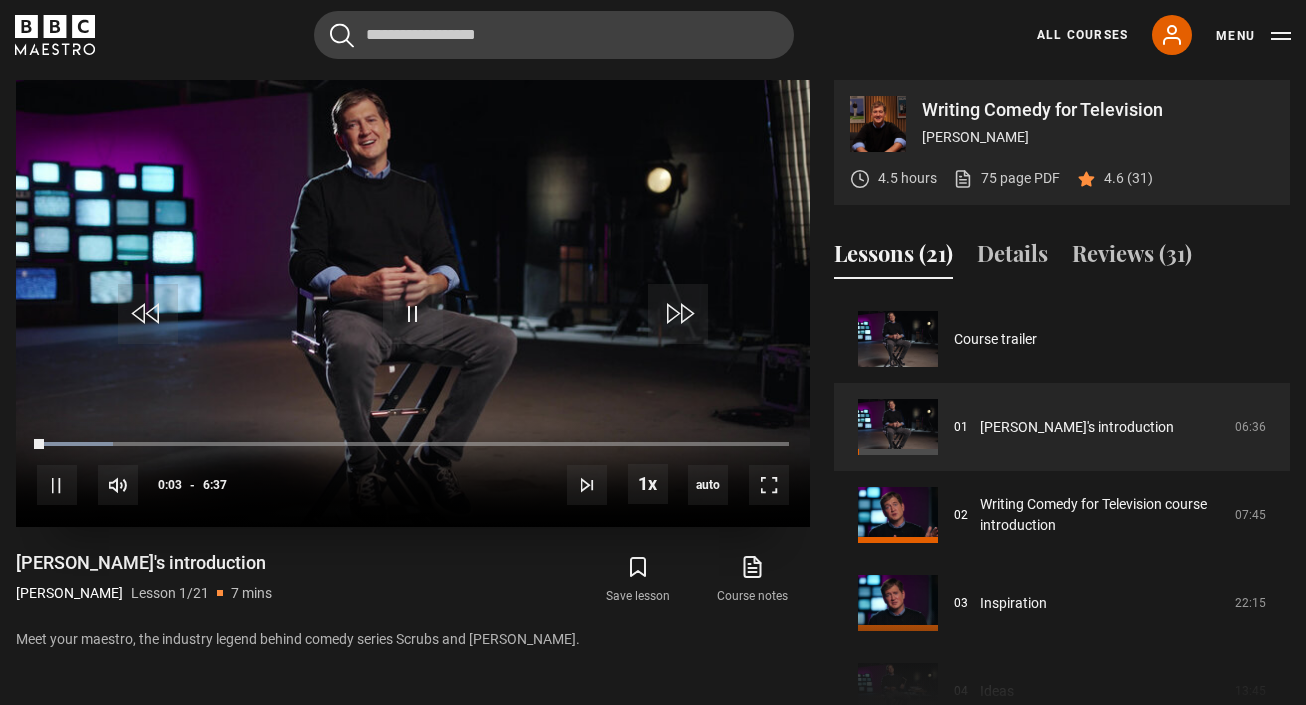 click at bounding box center [413, 303] 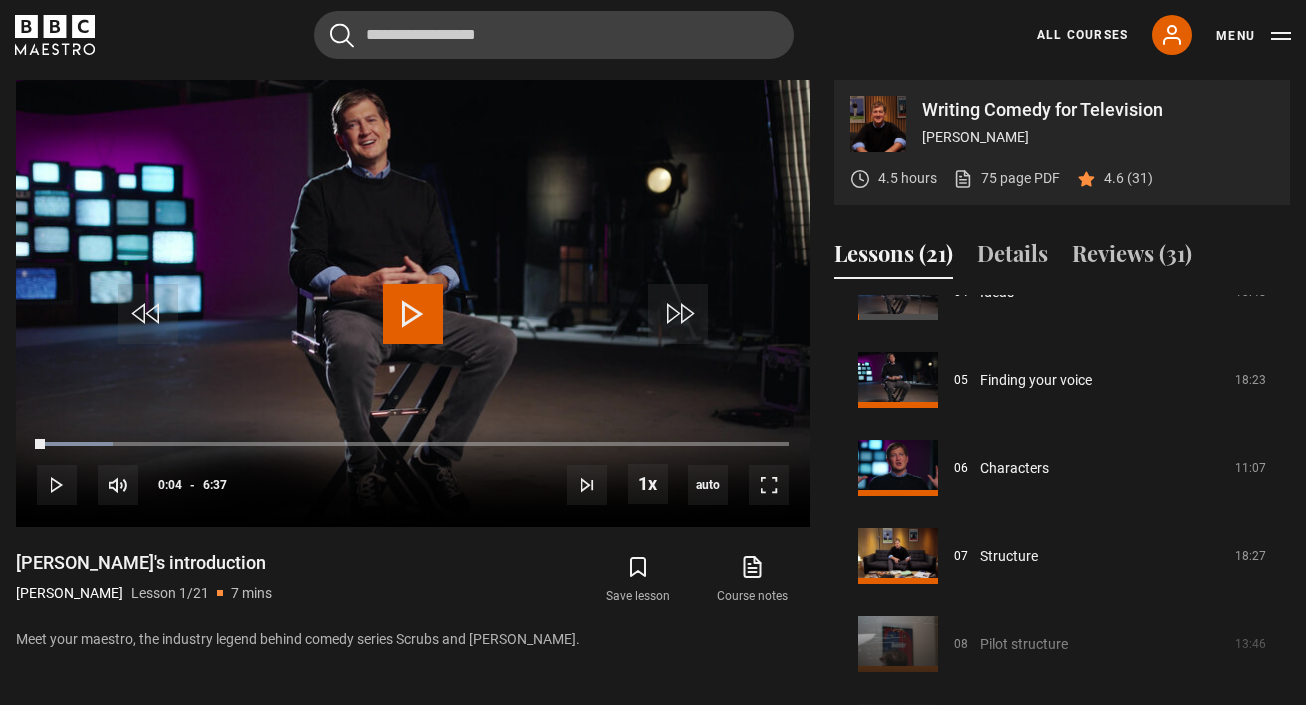 scroll, scrollTop: 445, scrollLeft: 0, axis: vertical 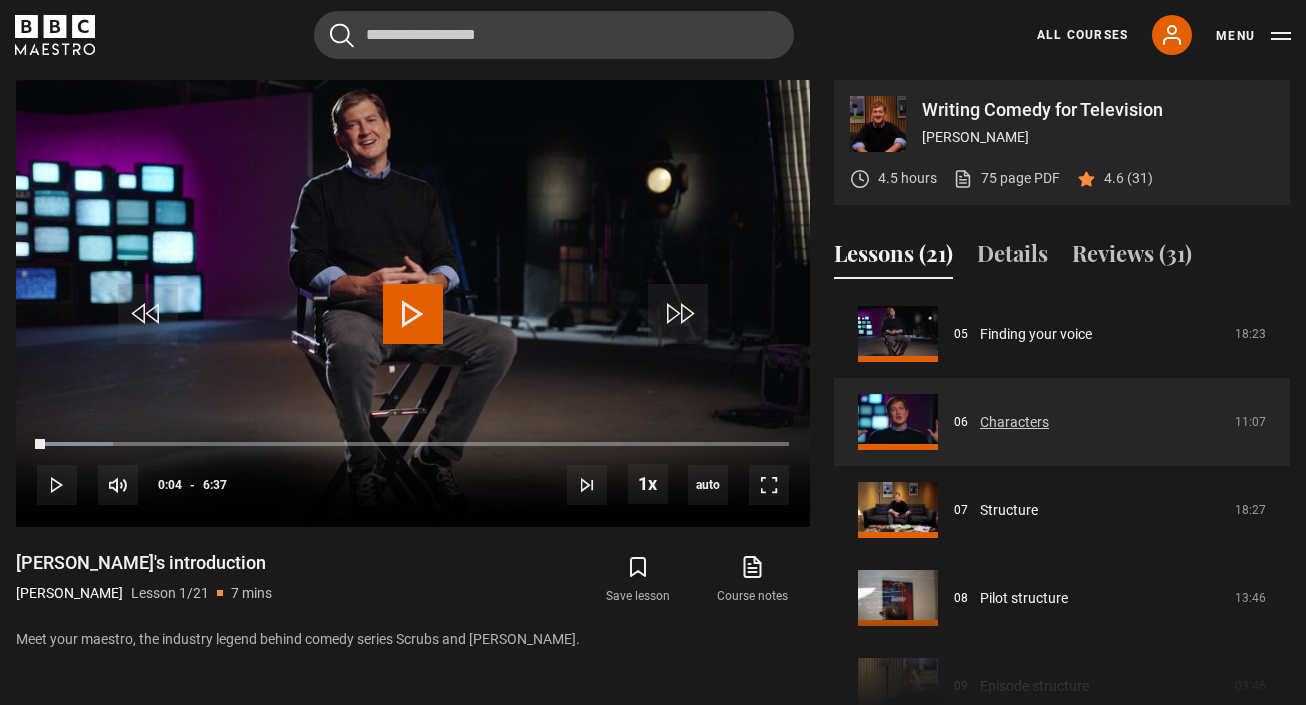click on "Characters" at bounding box center (1014, 422) 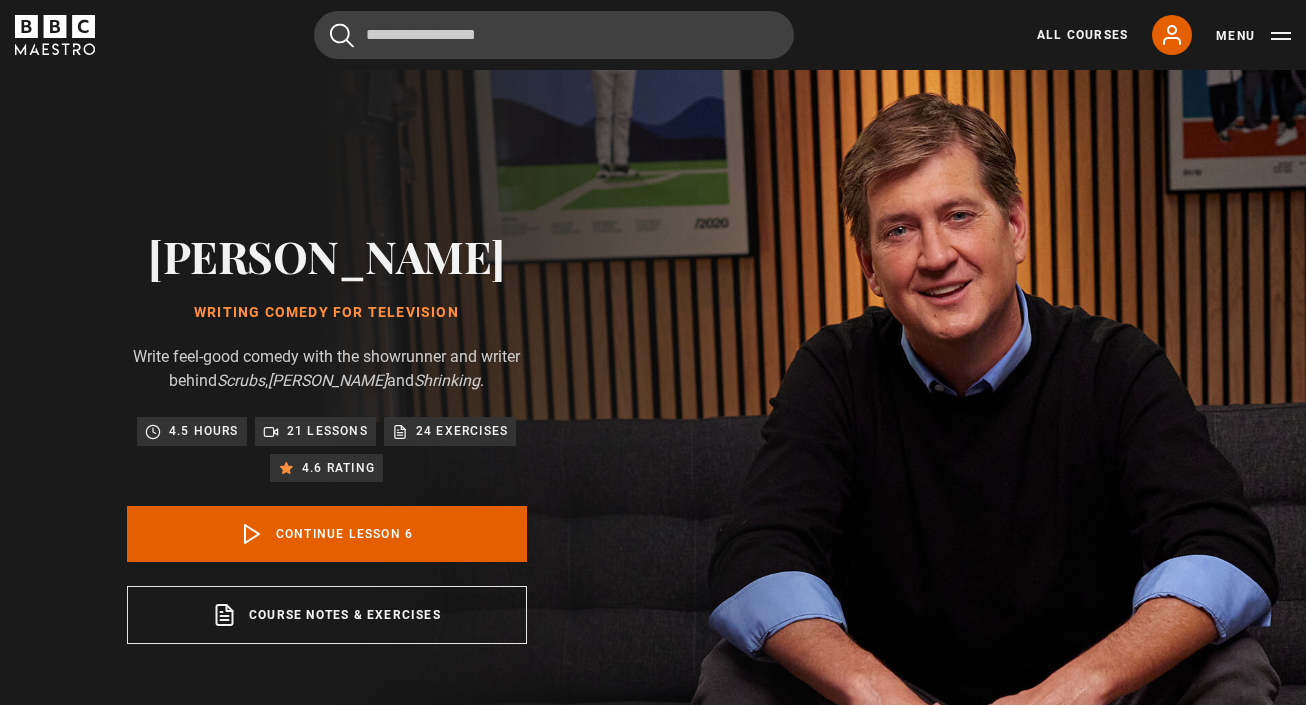 scroll, scrollTop: 804, scrollLeft: 0, axis: vertical 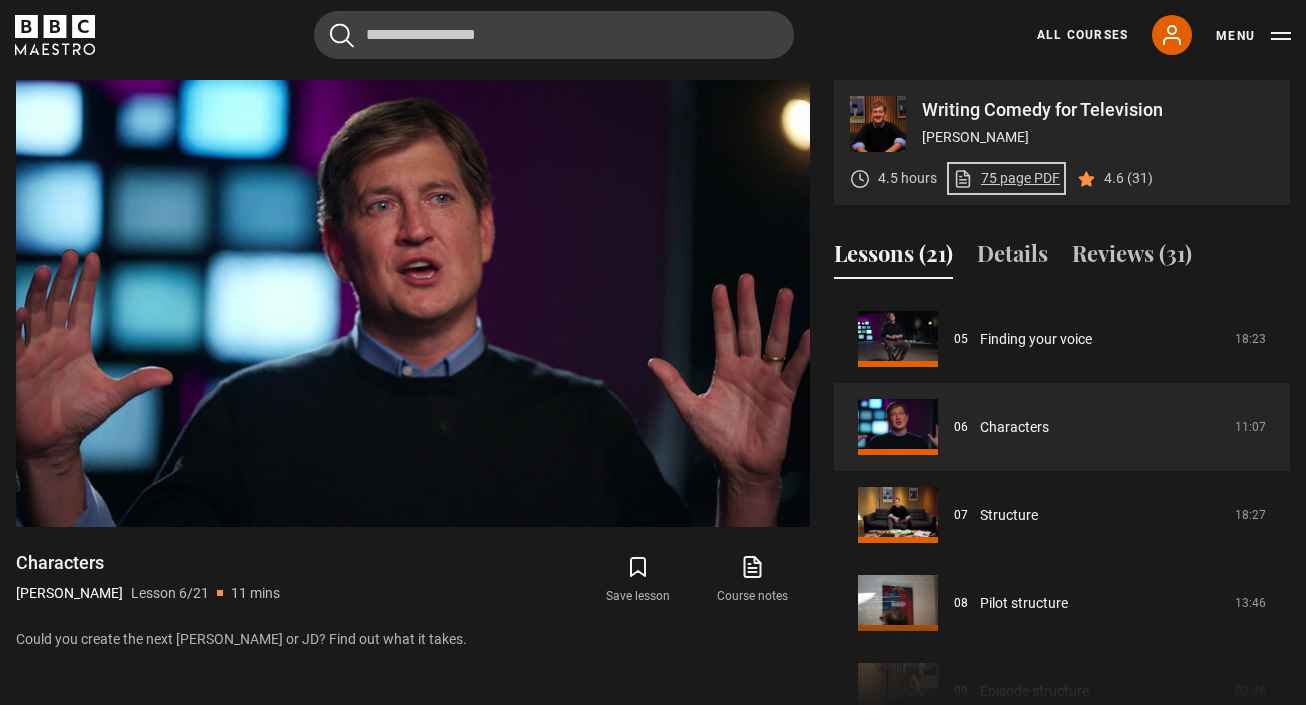 click on "75 page PDF
(opens in new tab)" at bounding box center (1006, 178) 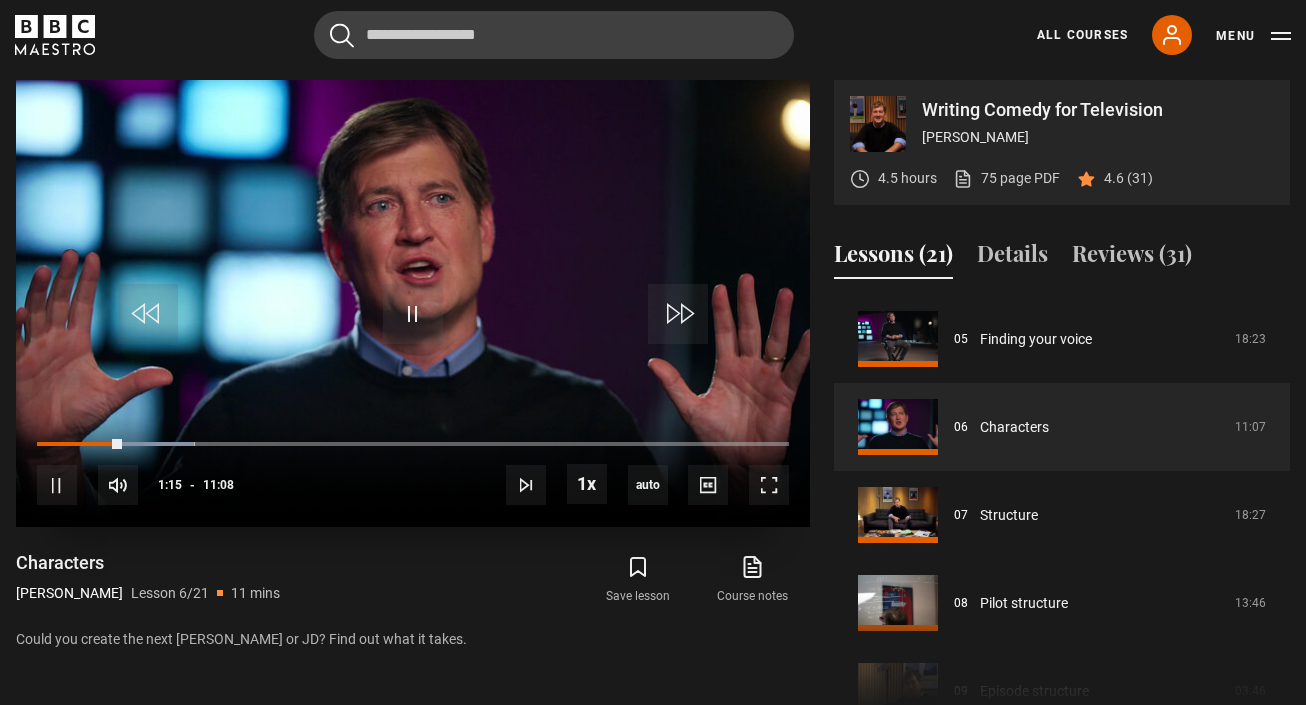 click at bounding box center [413, 303] 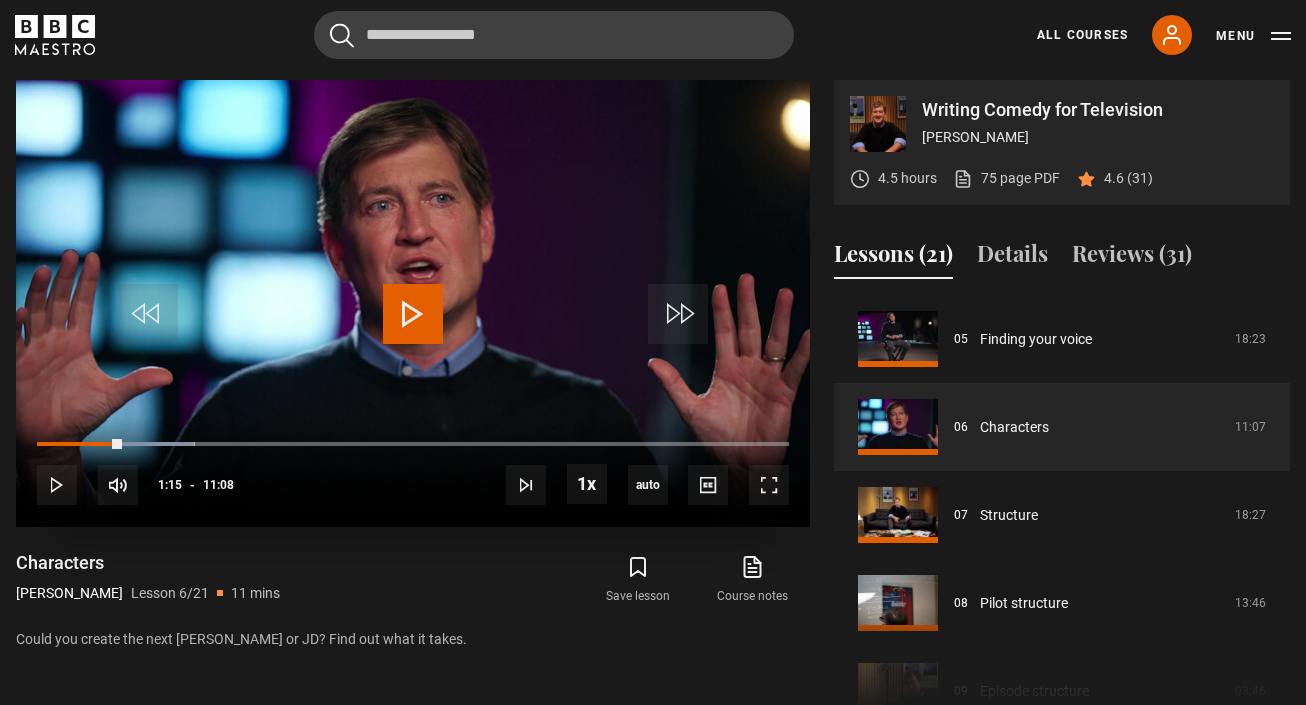drag, startPoint x: 121, startPoint y: 435, endPoint x: 33, endPoint y: 436, distance: 88.005684 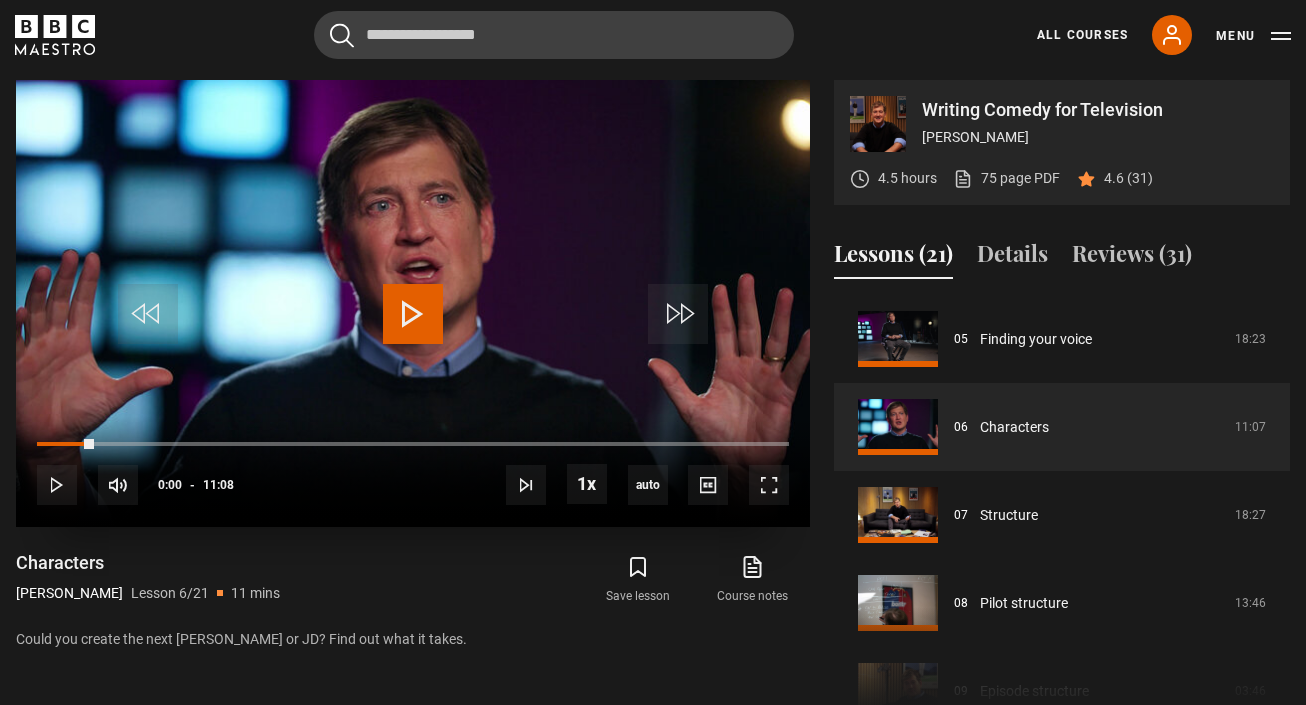 drag, startPoint x: 120, startPoint y: 439, endPoint x: 34, endPoint y: 438, distance: 86.00581 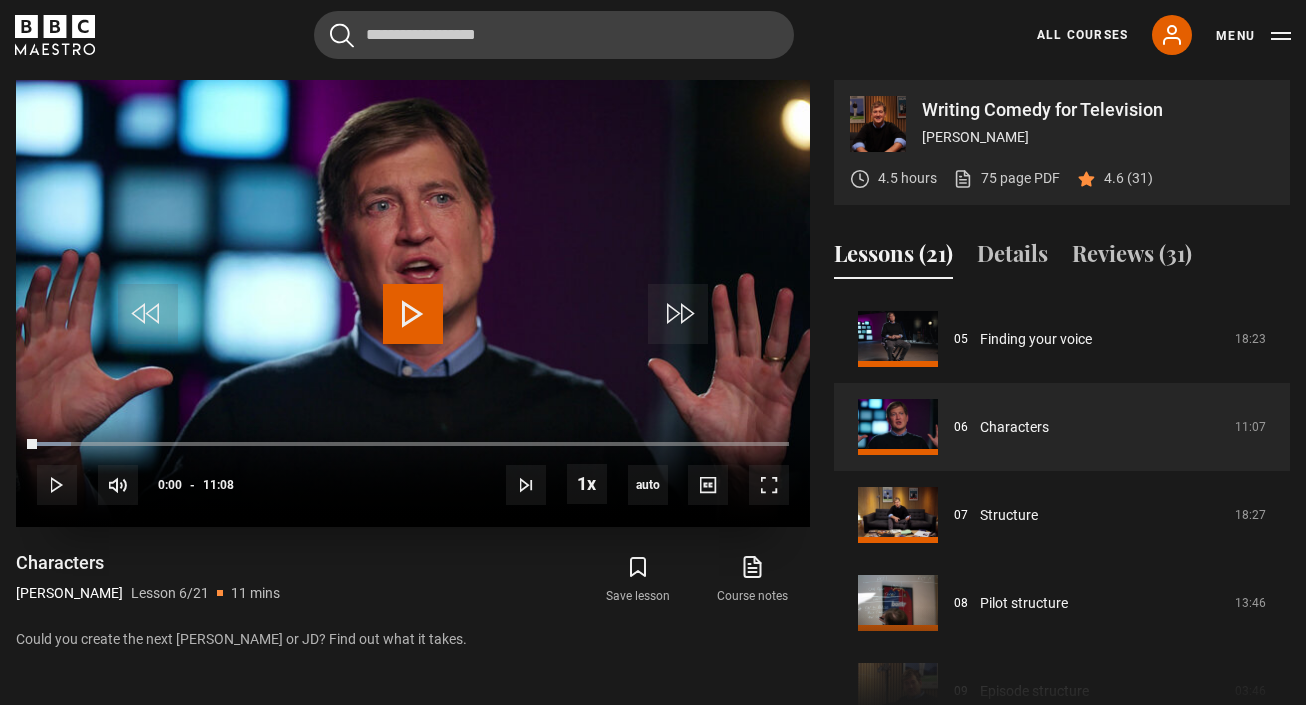 click at bounding box center [413, 314] 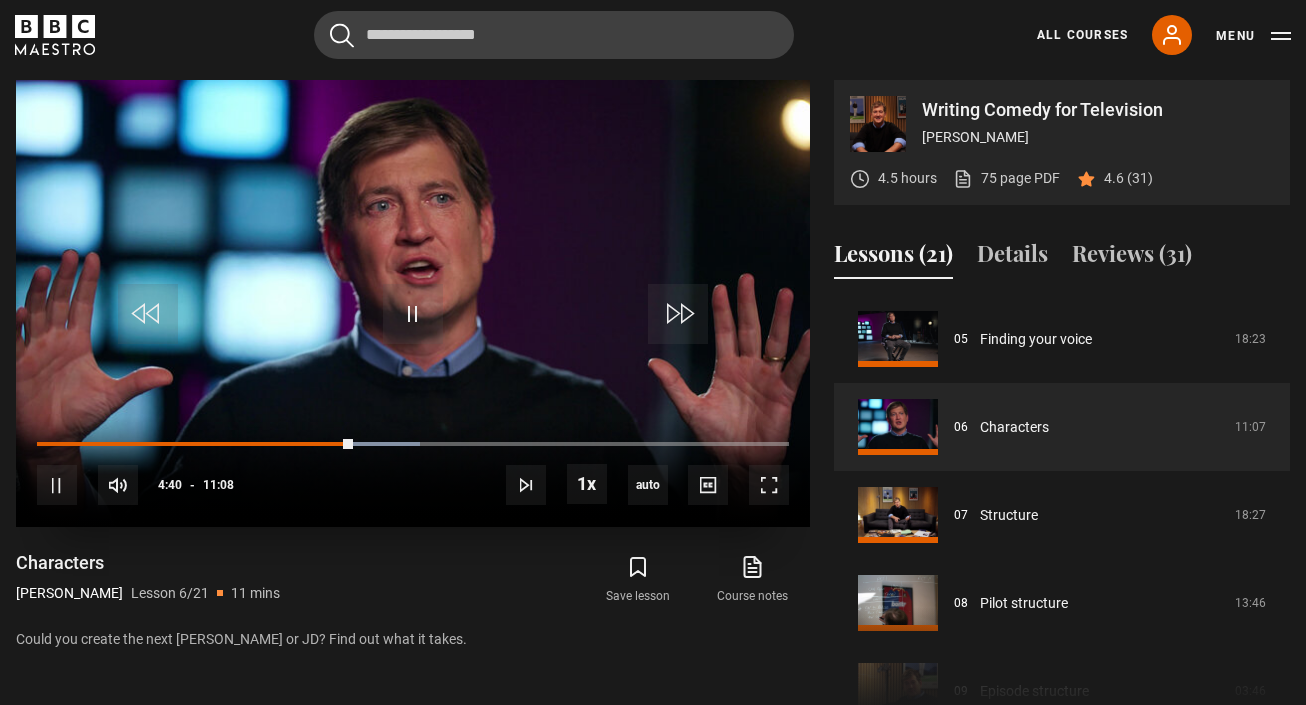click at bounding box center (413, 303) 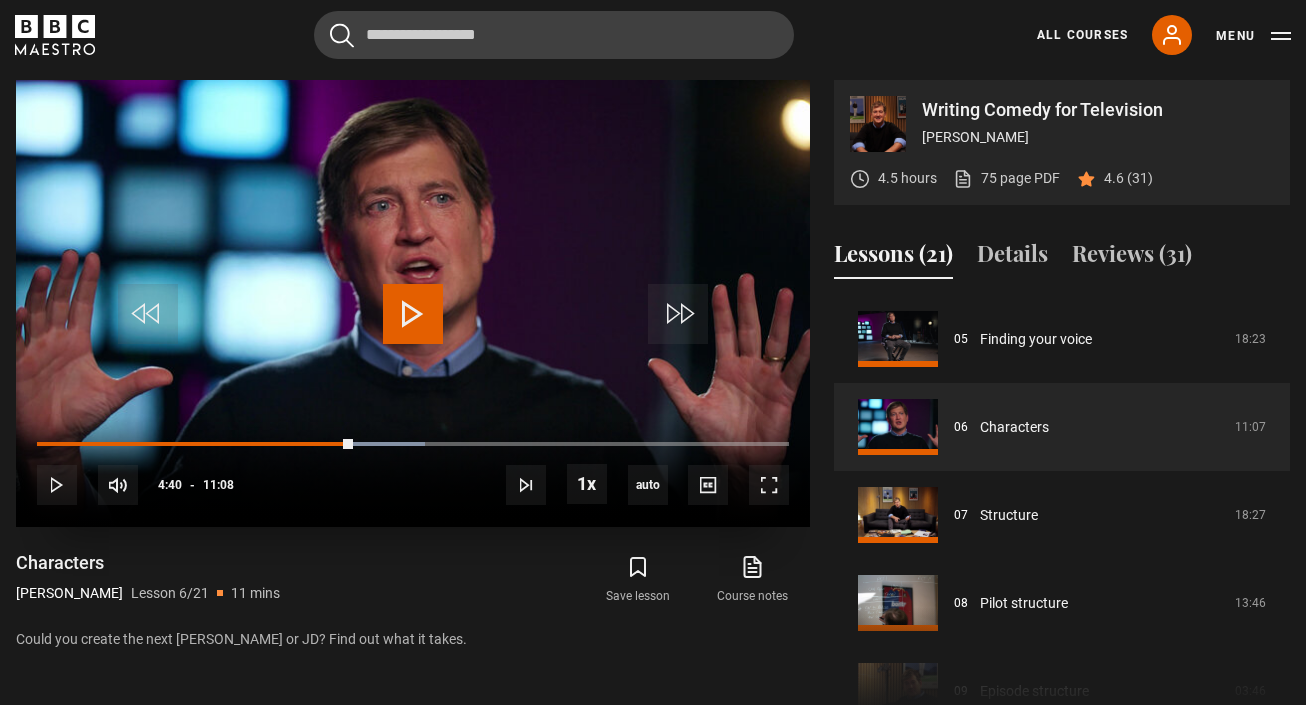 click at bounding box center (413, 303) 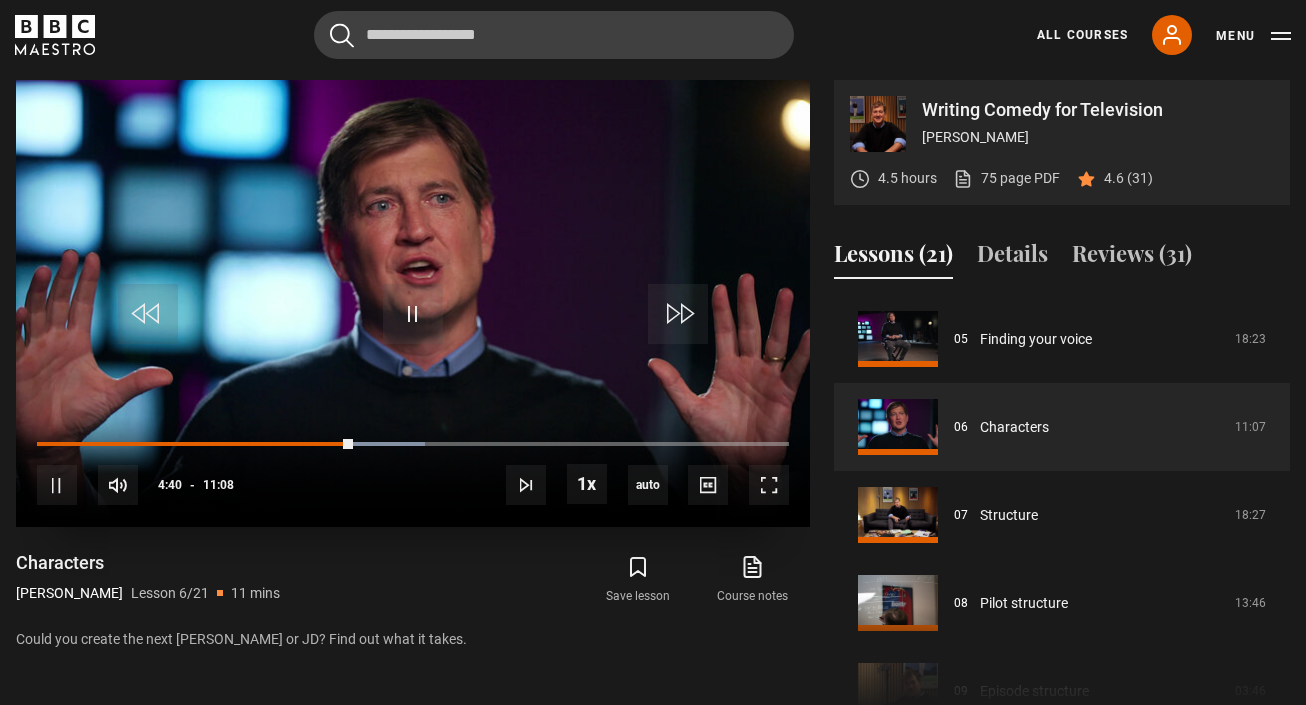 click at bounding box center (413, 303) 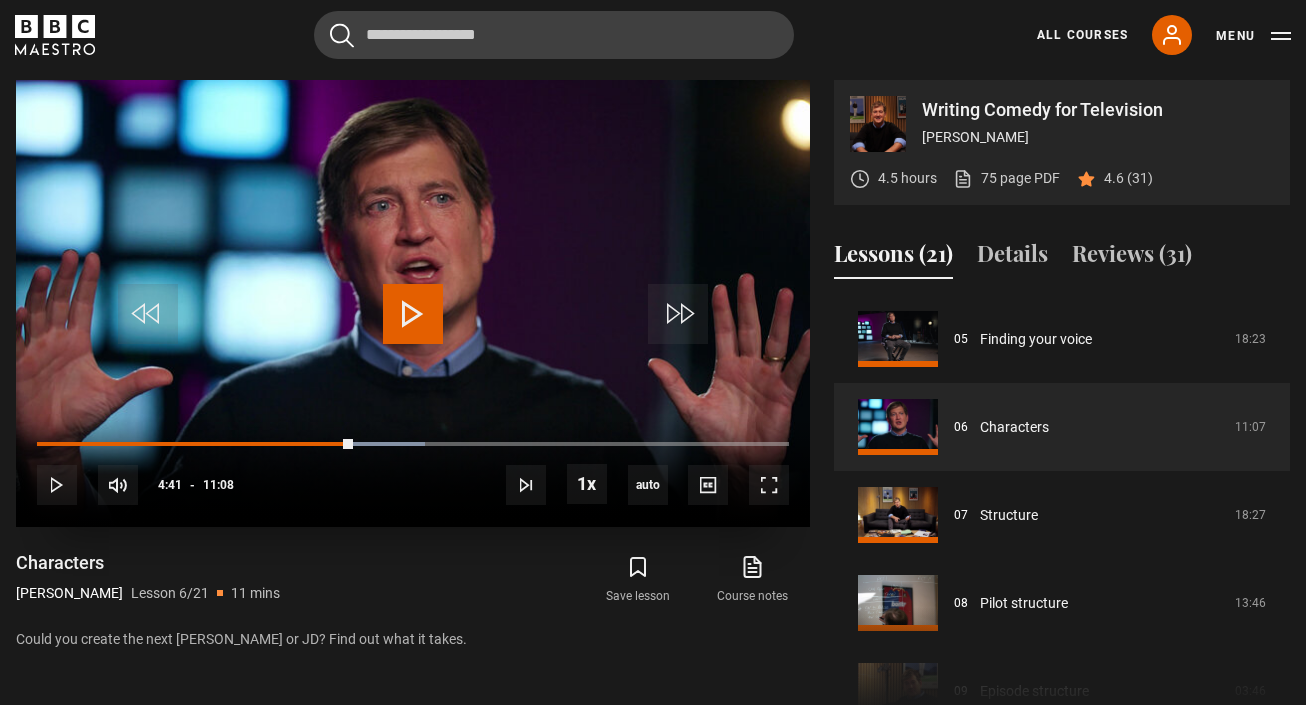 click at bounding box center (413, 303) 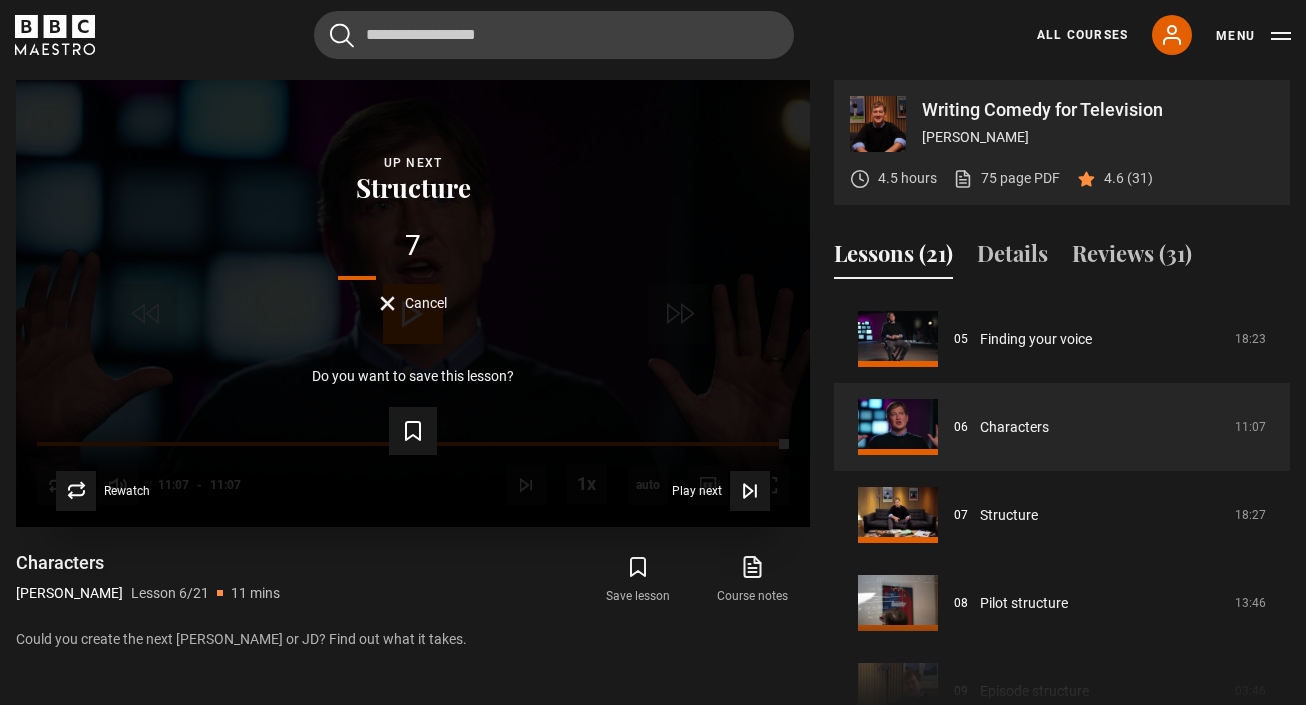 click on "Cancel" at bounding box center [426, 303] 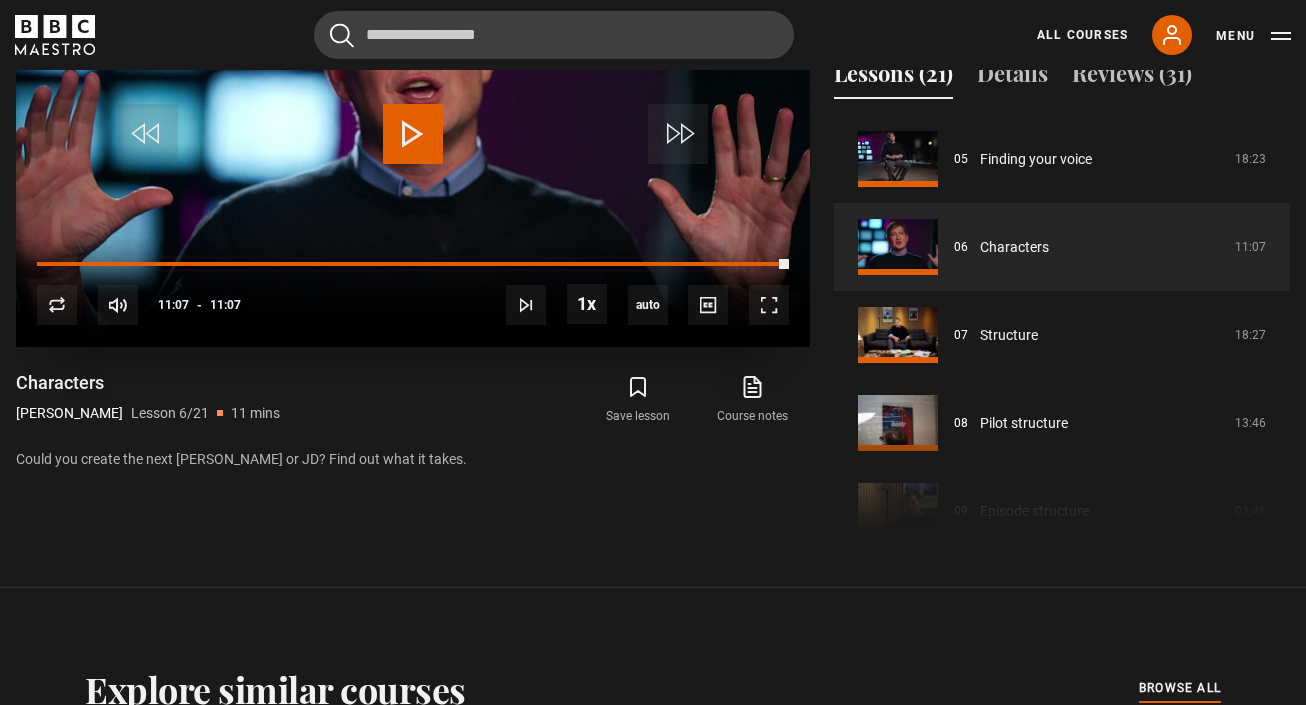 scroll, scrollTop: 942, scrollLeft: 0, axis: vertical 